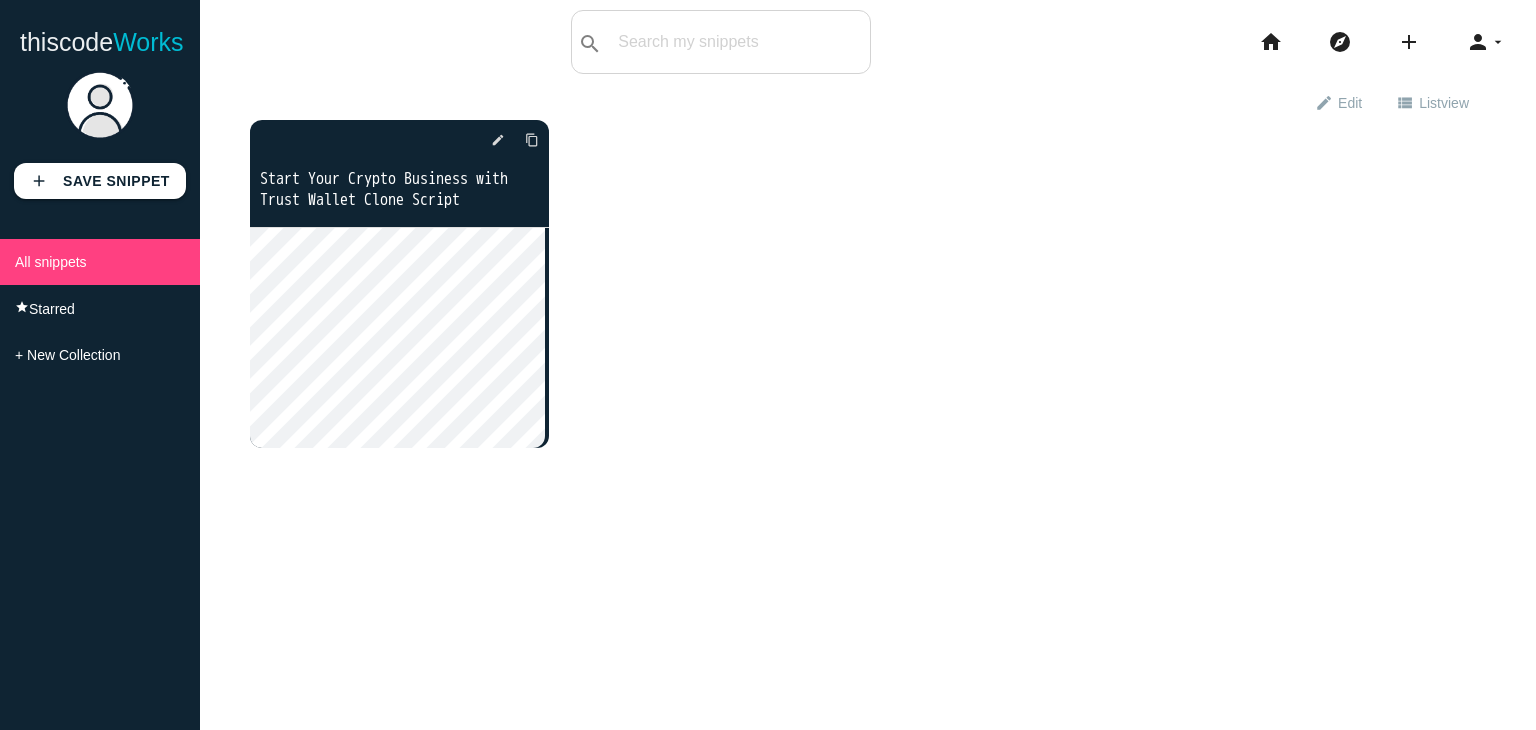 scroll, scrollTop: 0, scrollLeft: 0, axis: both 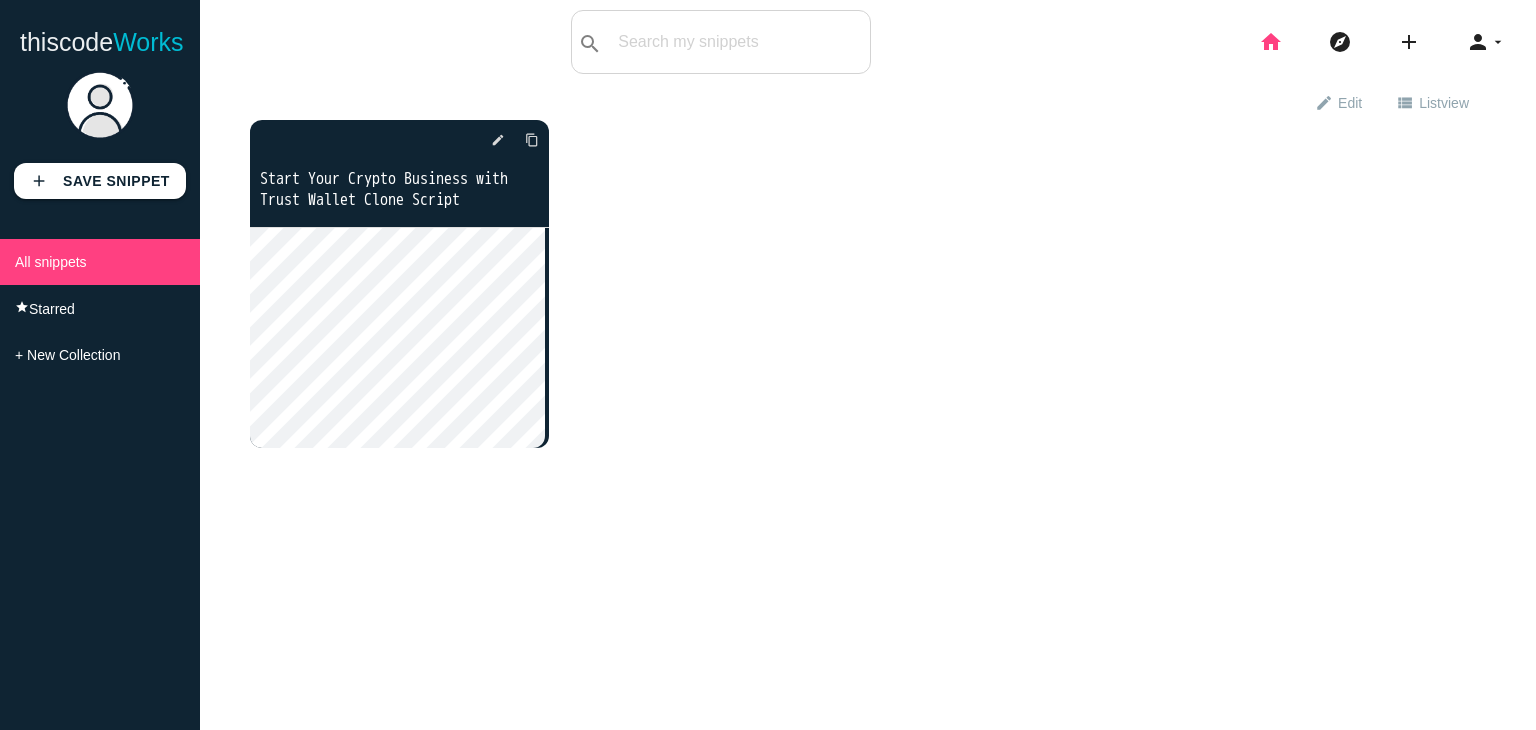 click on "home" at bounding box center [1271, 42] 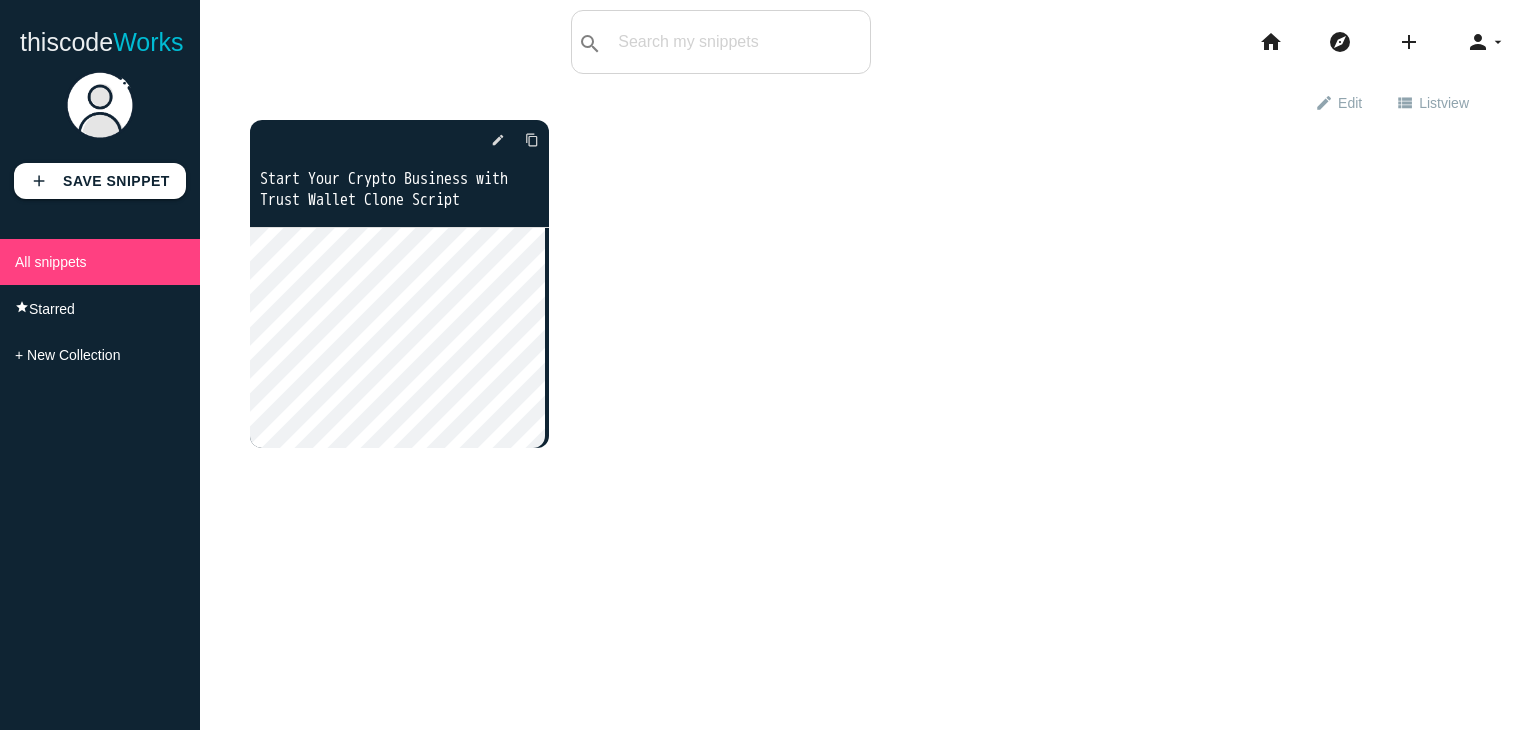 scroll, scrollTop: 0, scrollLeft: 0, axis: both 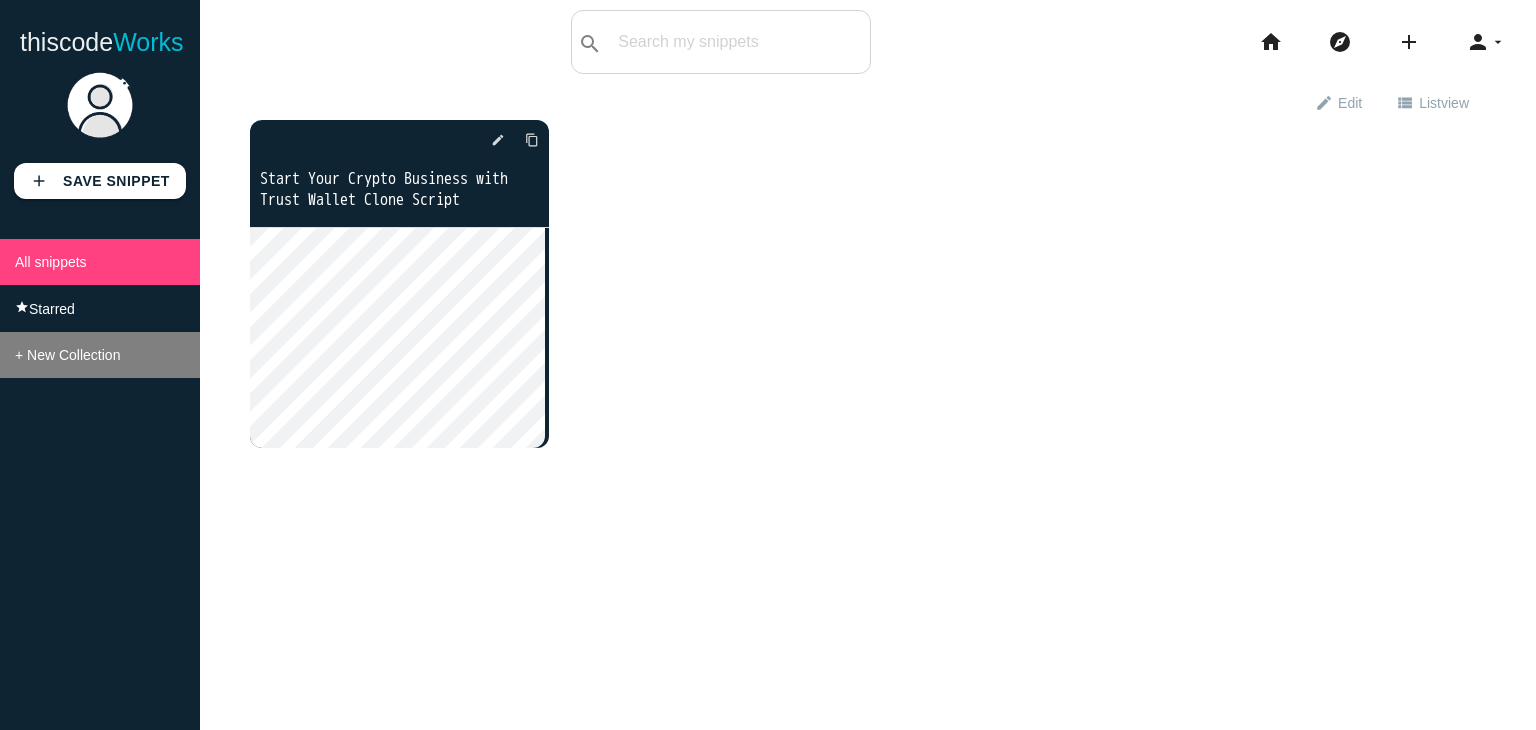 click on "+ New Collection" at bounding box center [100, 355] 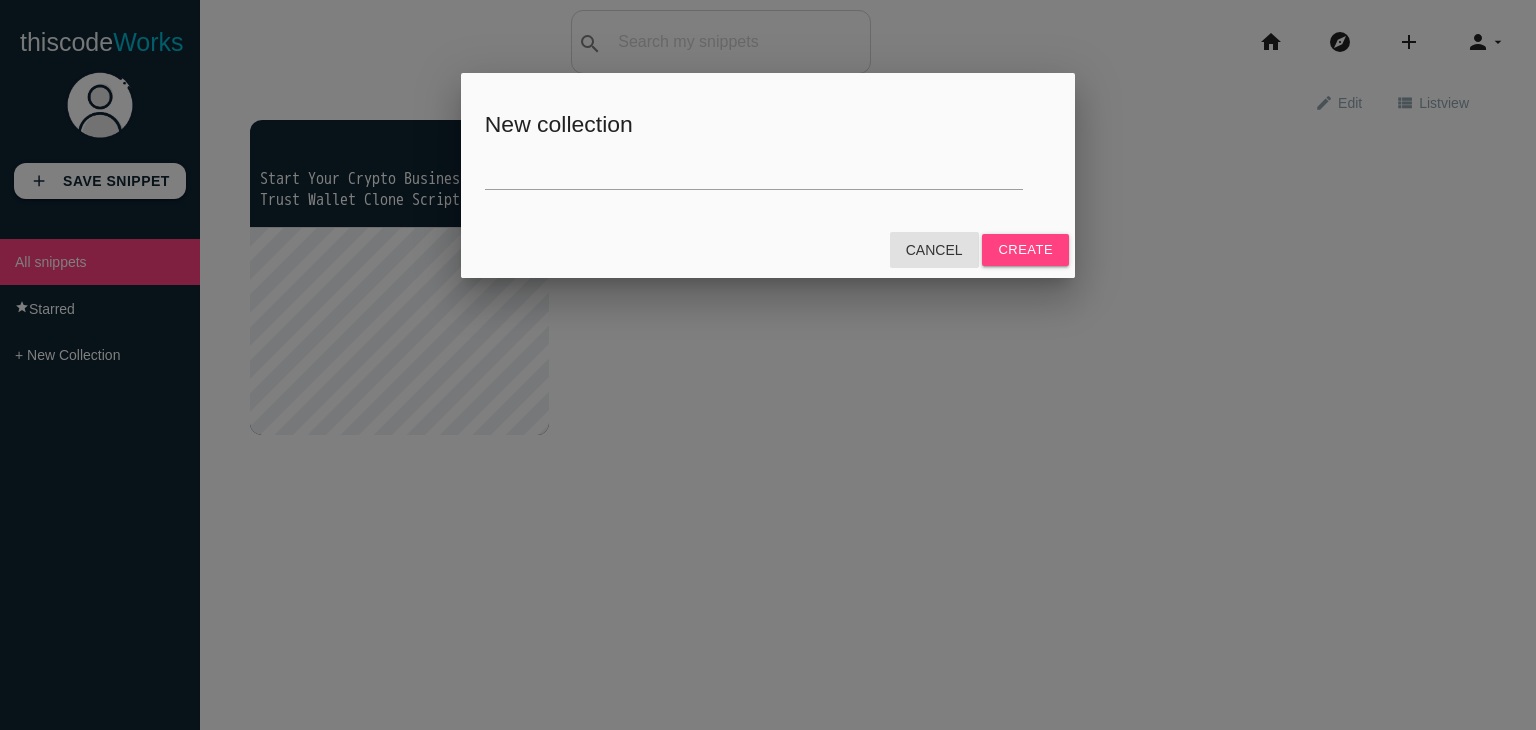 click on "Cancel" at bounding box center [934, 250] 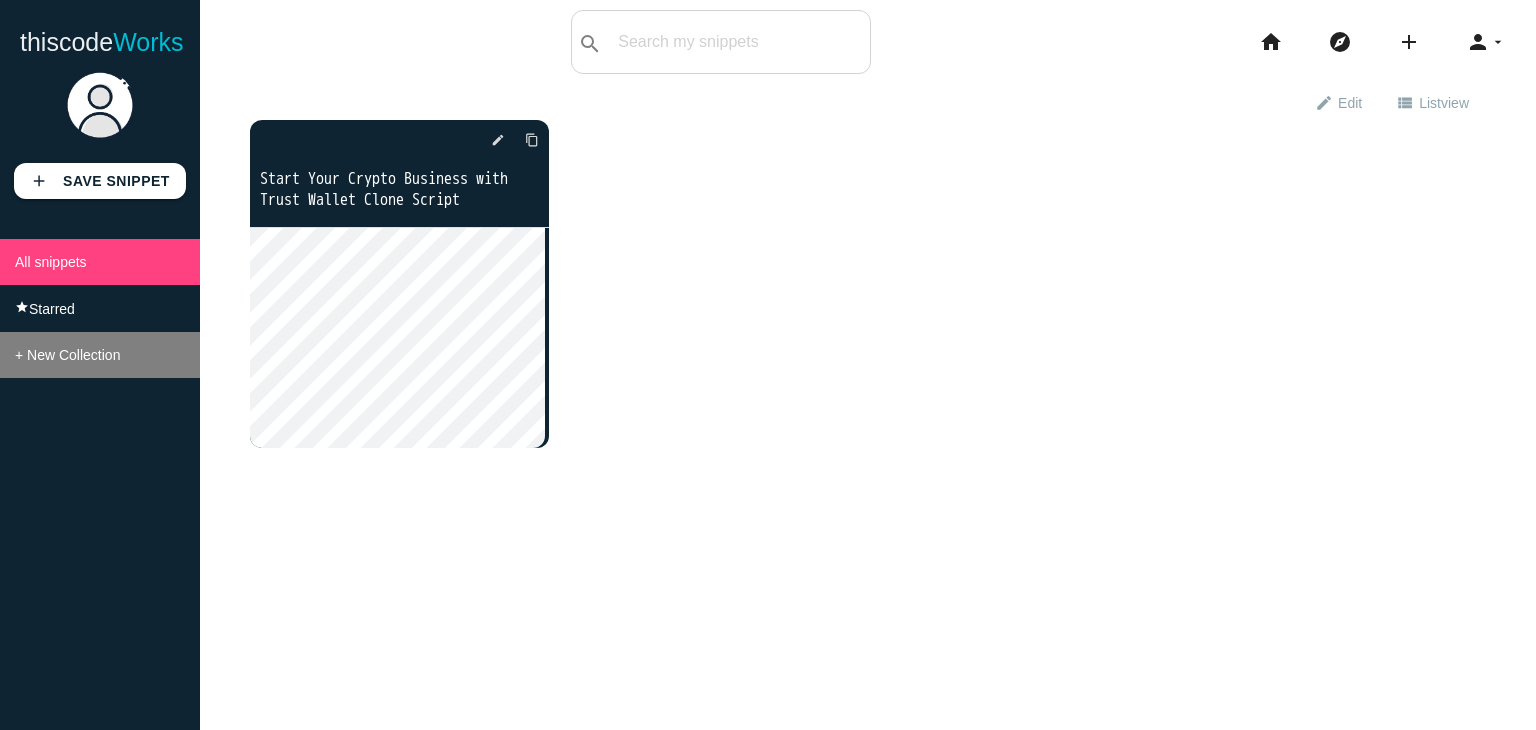 click on "+ New Collection" at bounding box center (100, 355) 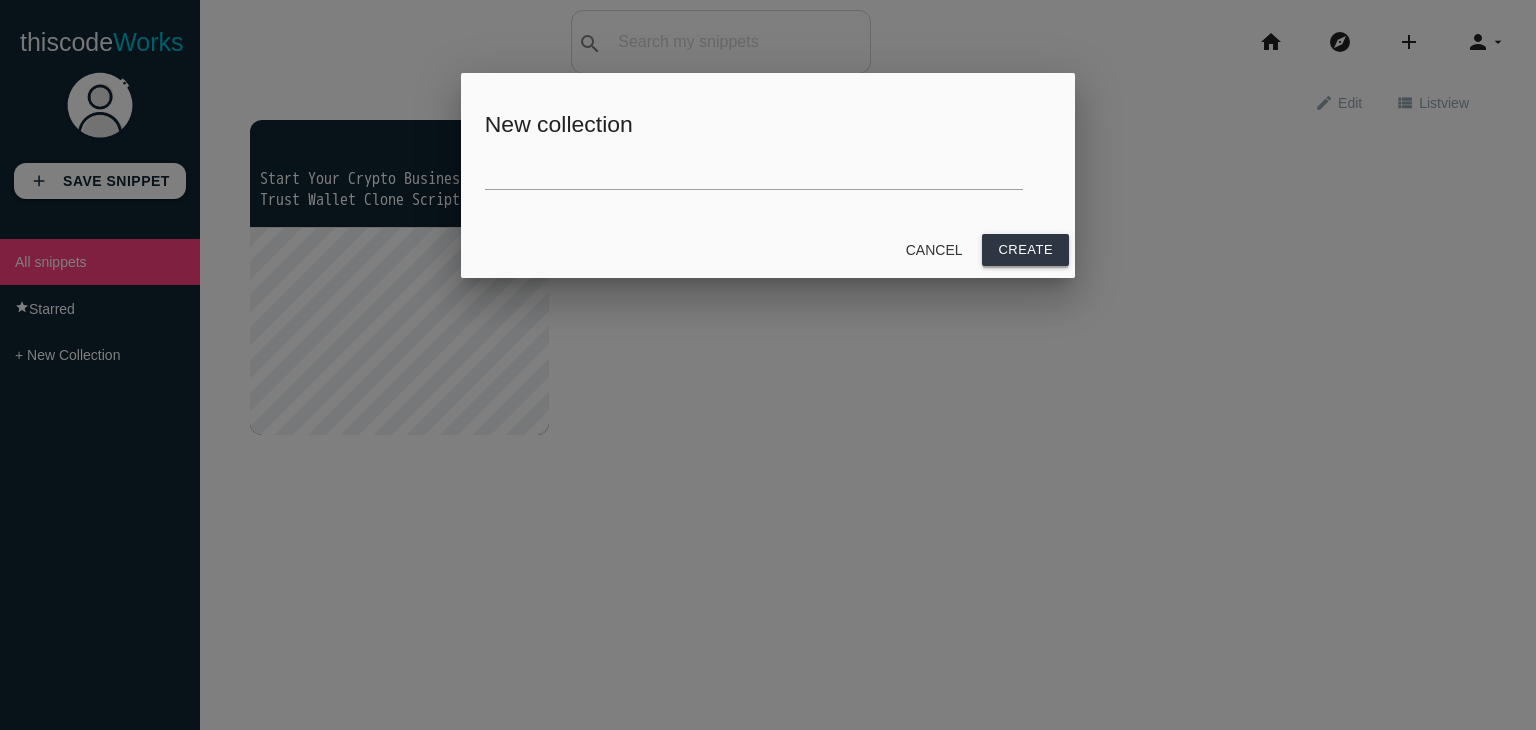 click on "Create" at bounding box center [1025, 250] 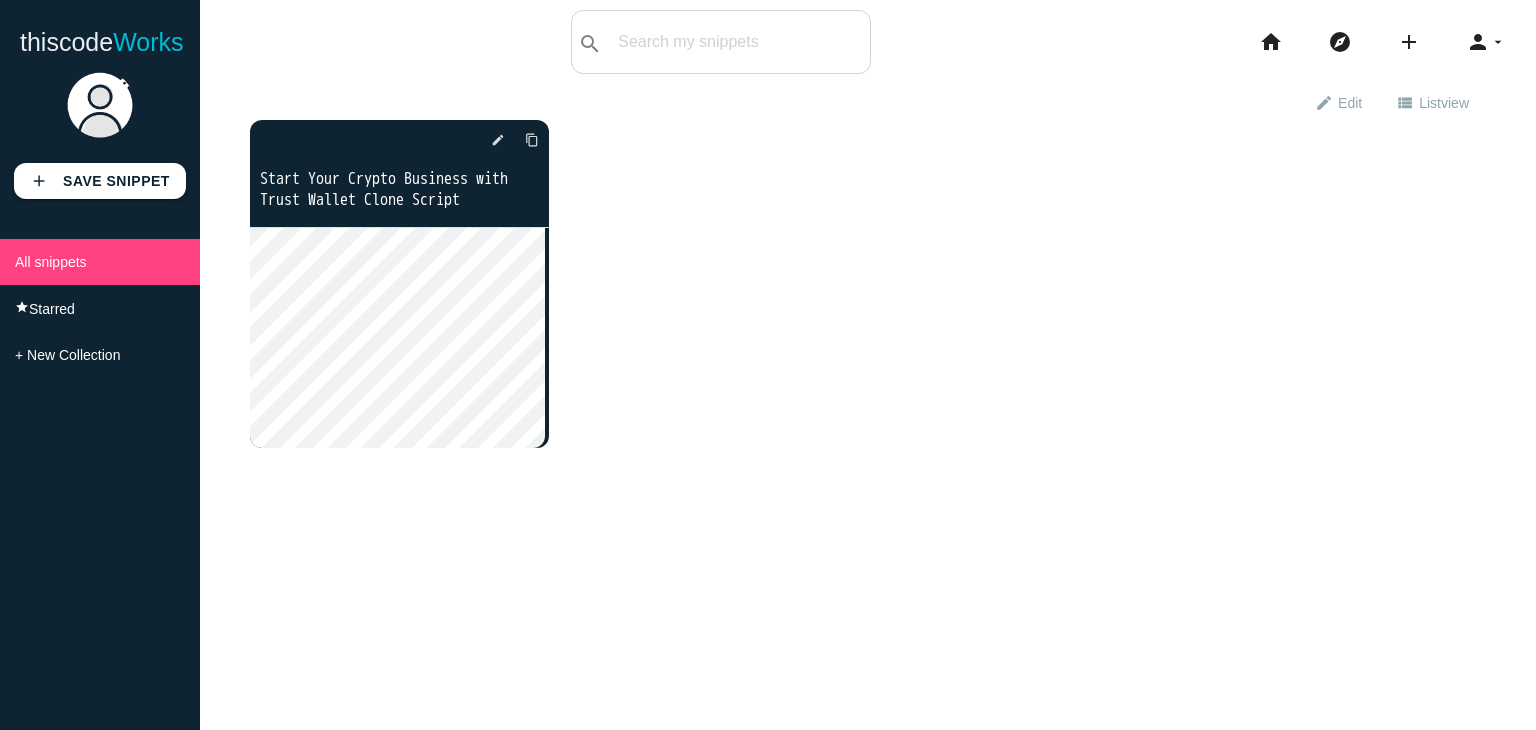 scroll, scrollTop: 0, scrollLeft: 0, axis: both 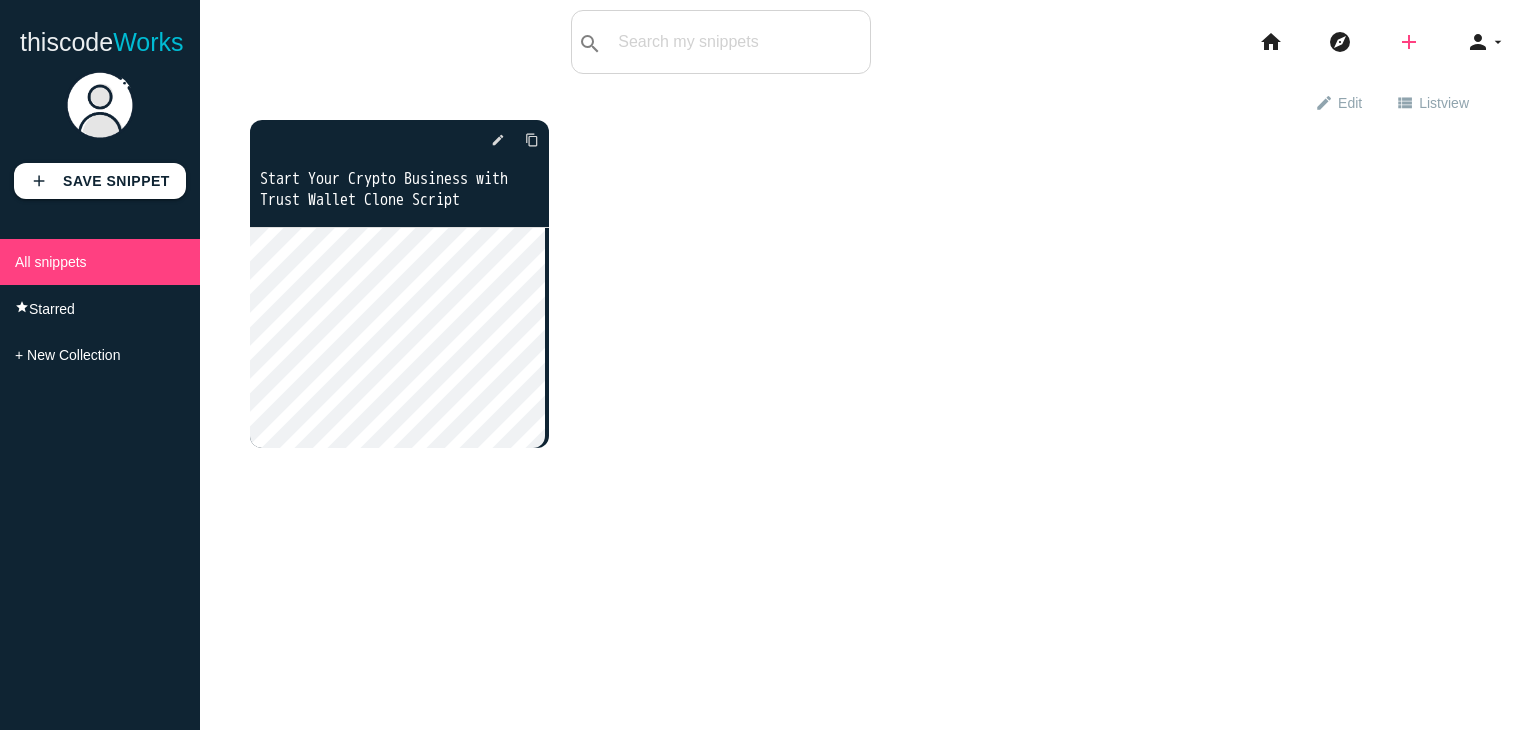 click on "add" at bounding box center (1409, 42) 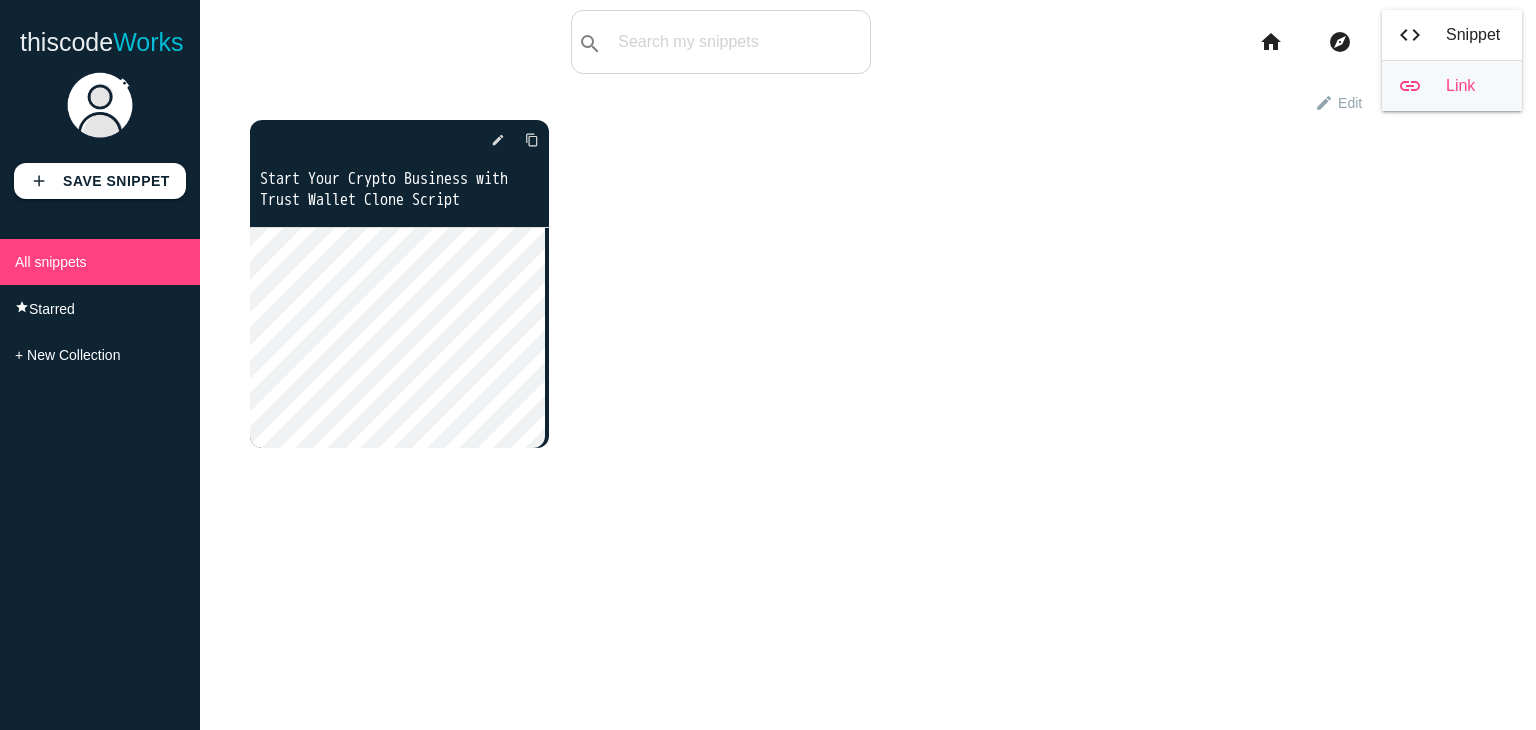 click on "link Link" at bounding box center [1452, 86] 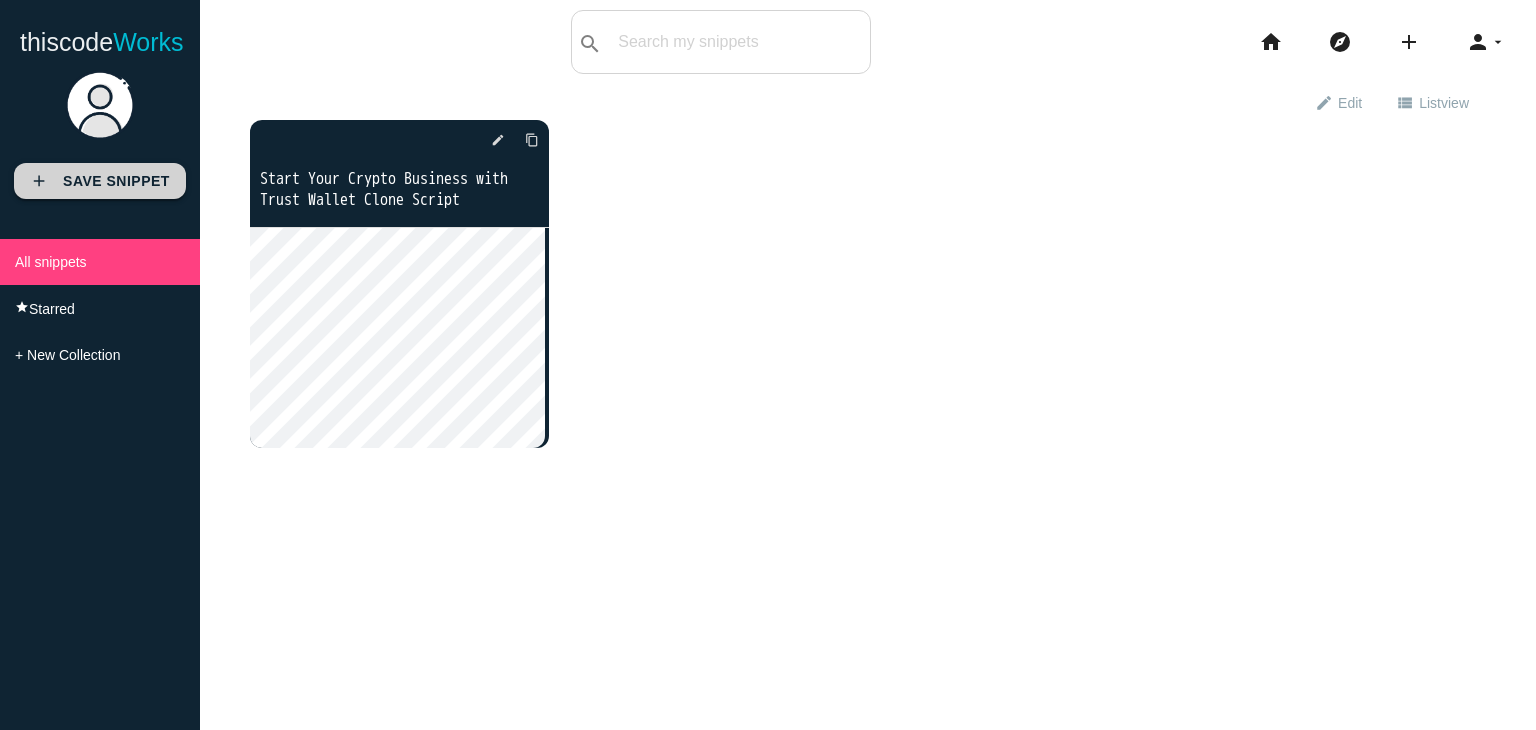 click on "Save Snippet" at bounding box center (116, 181) 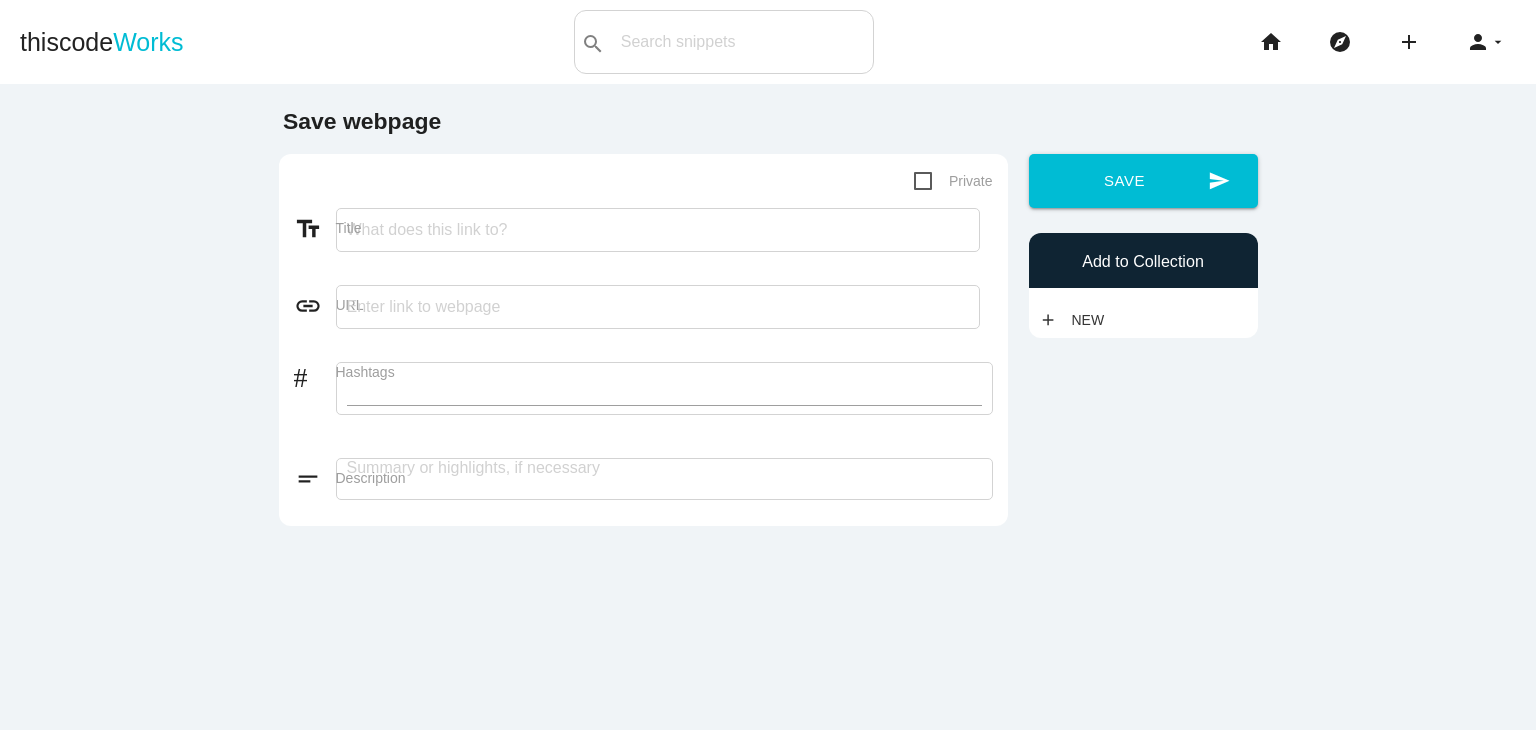 scroll, scrollTop: 0, scrollLeft: 0, axis: both 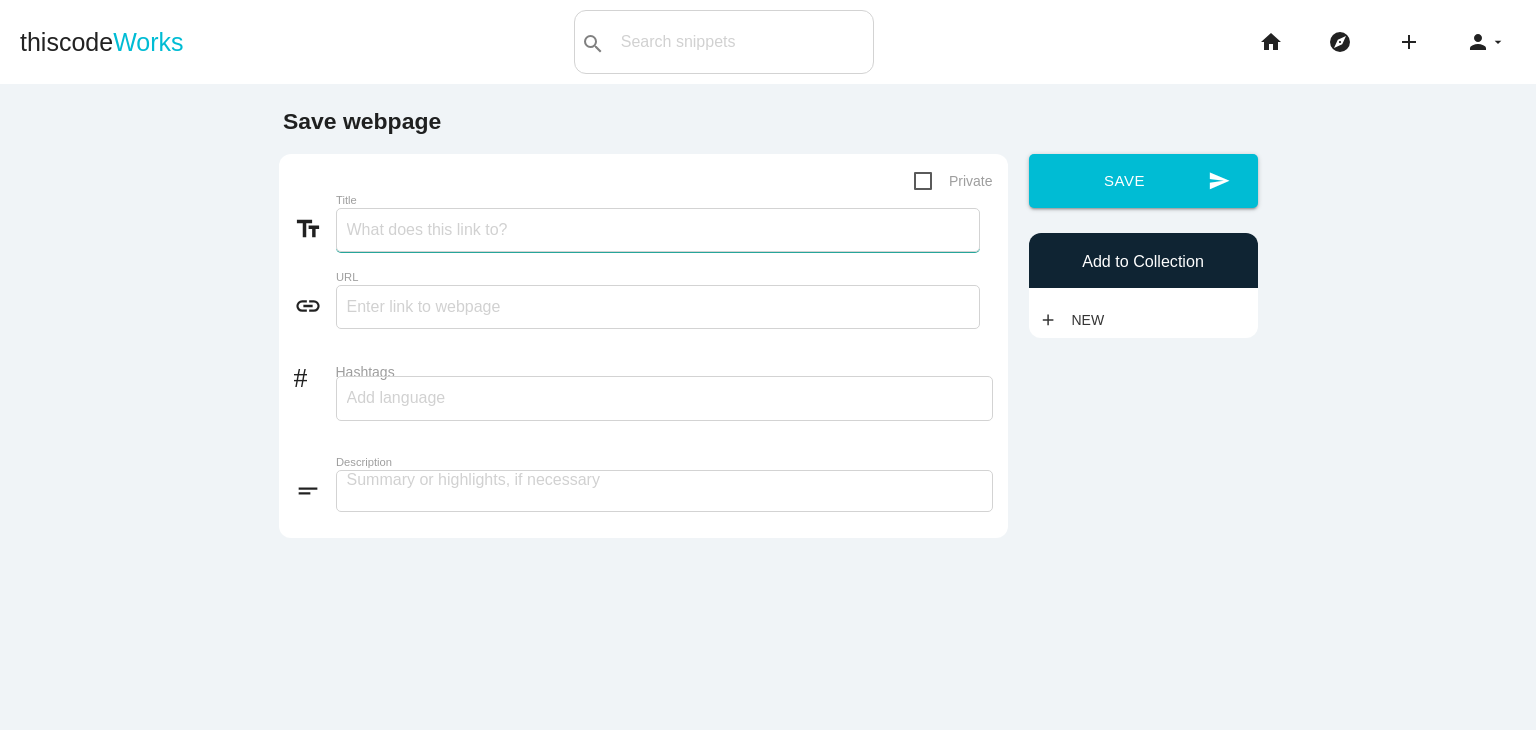 click on "Title" at bounding box center [658, 230] 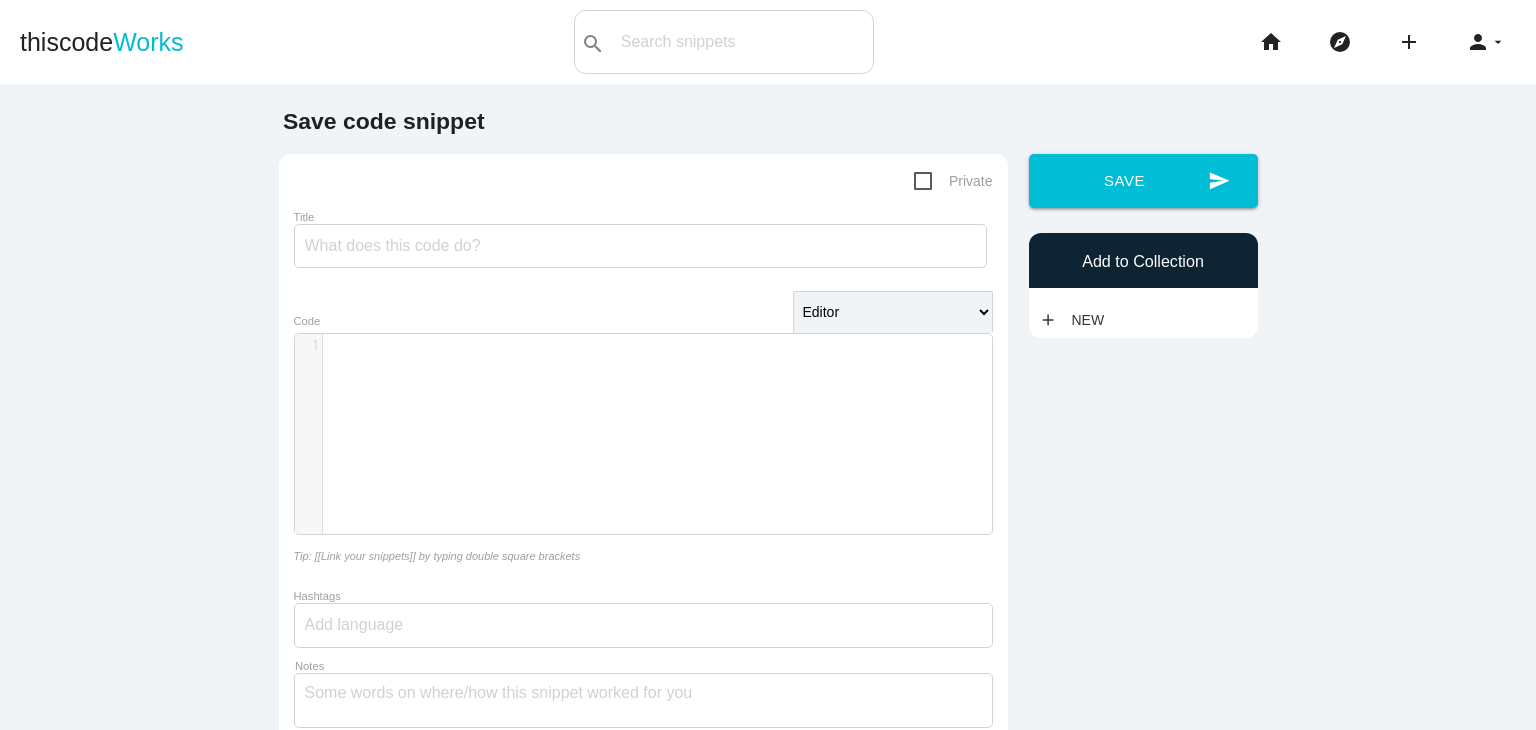 scroll, scrollTop: 0, scrollLeft: 0, axis: both 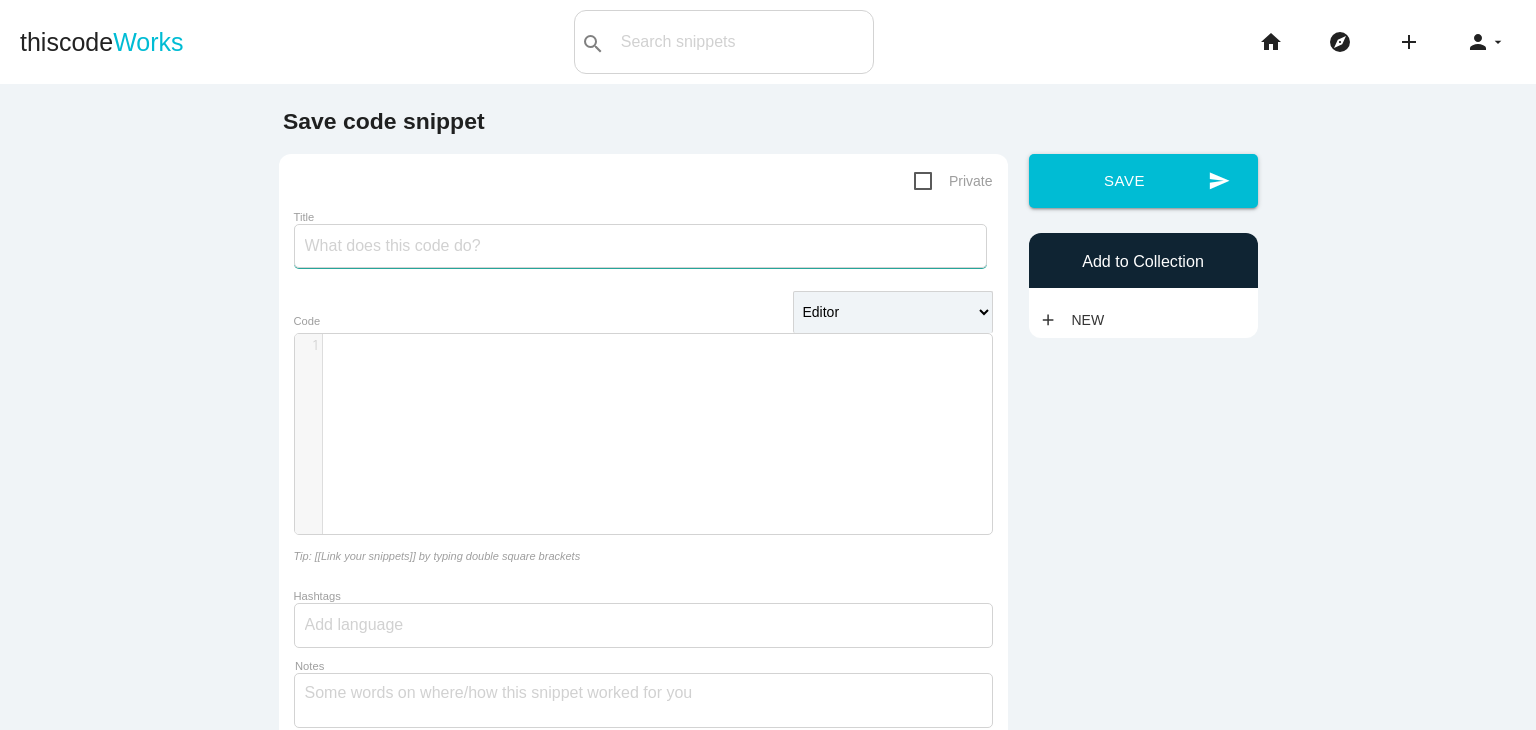 click on "Title" at bounding box center (640, 246) 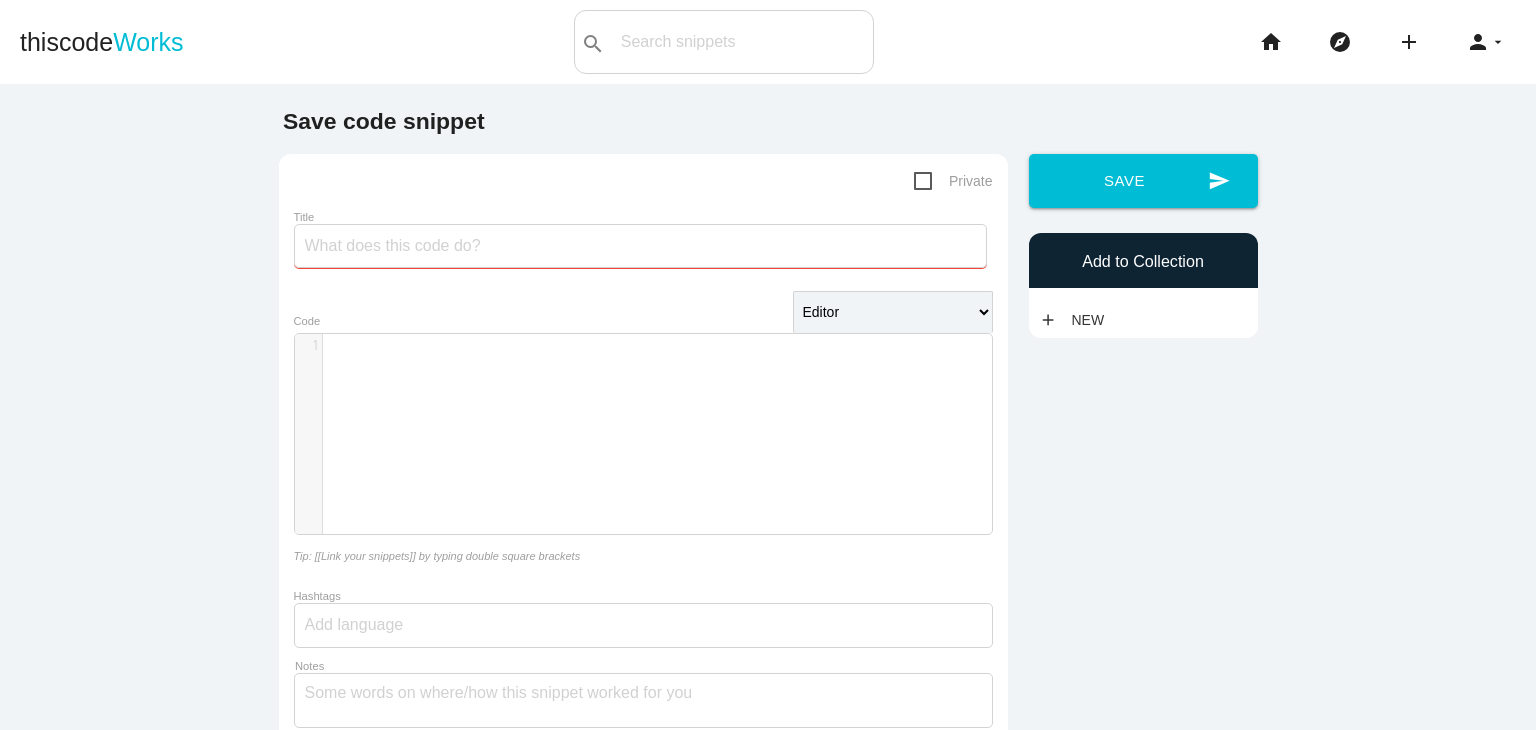 paste on ""Getting Started with Crypto Trading Bots the Simple Way"" 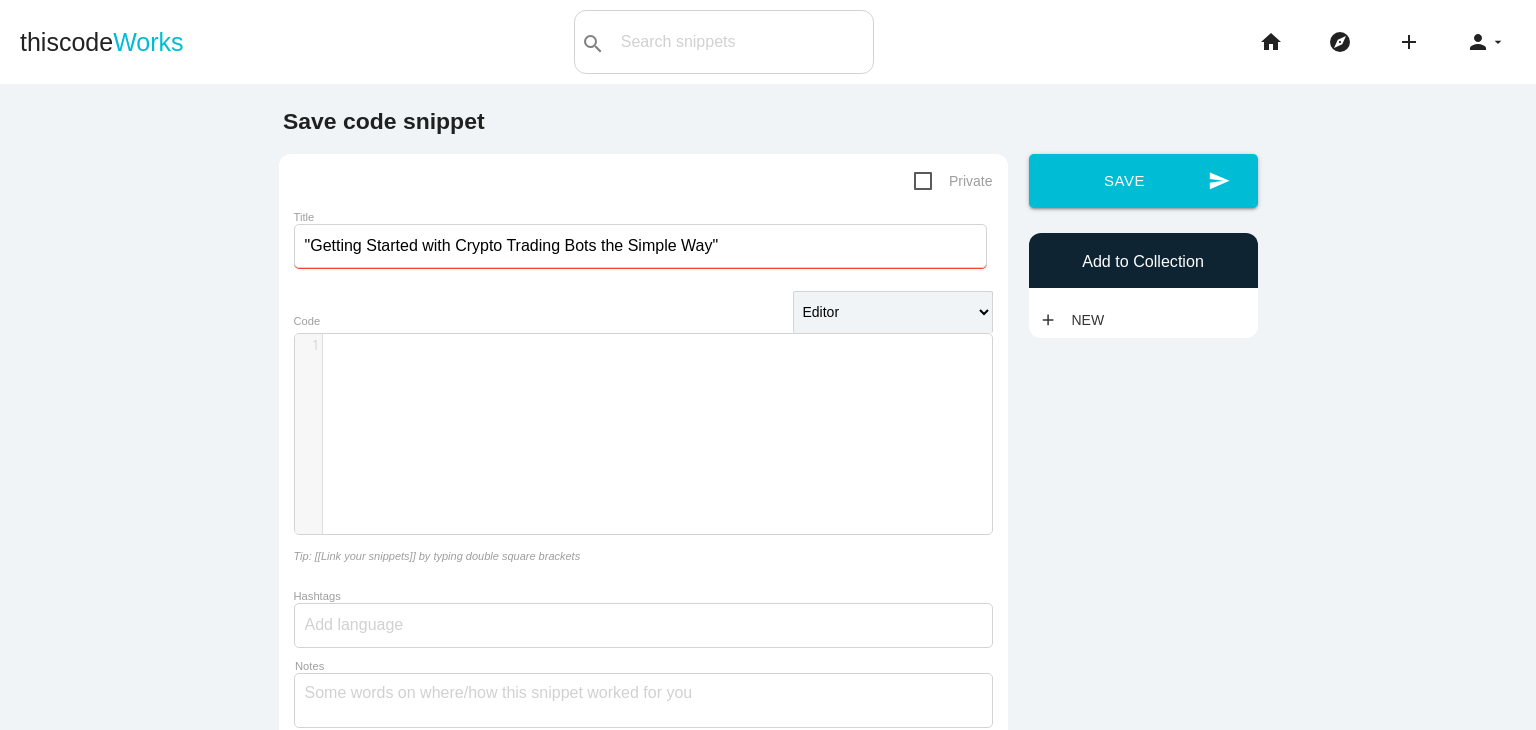 type on ""Getting Started with Crypto Trading Bots the Simple Way"" 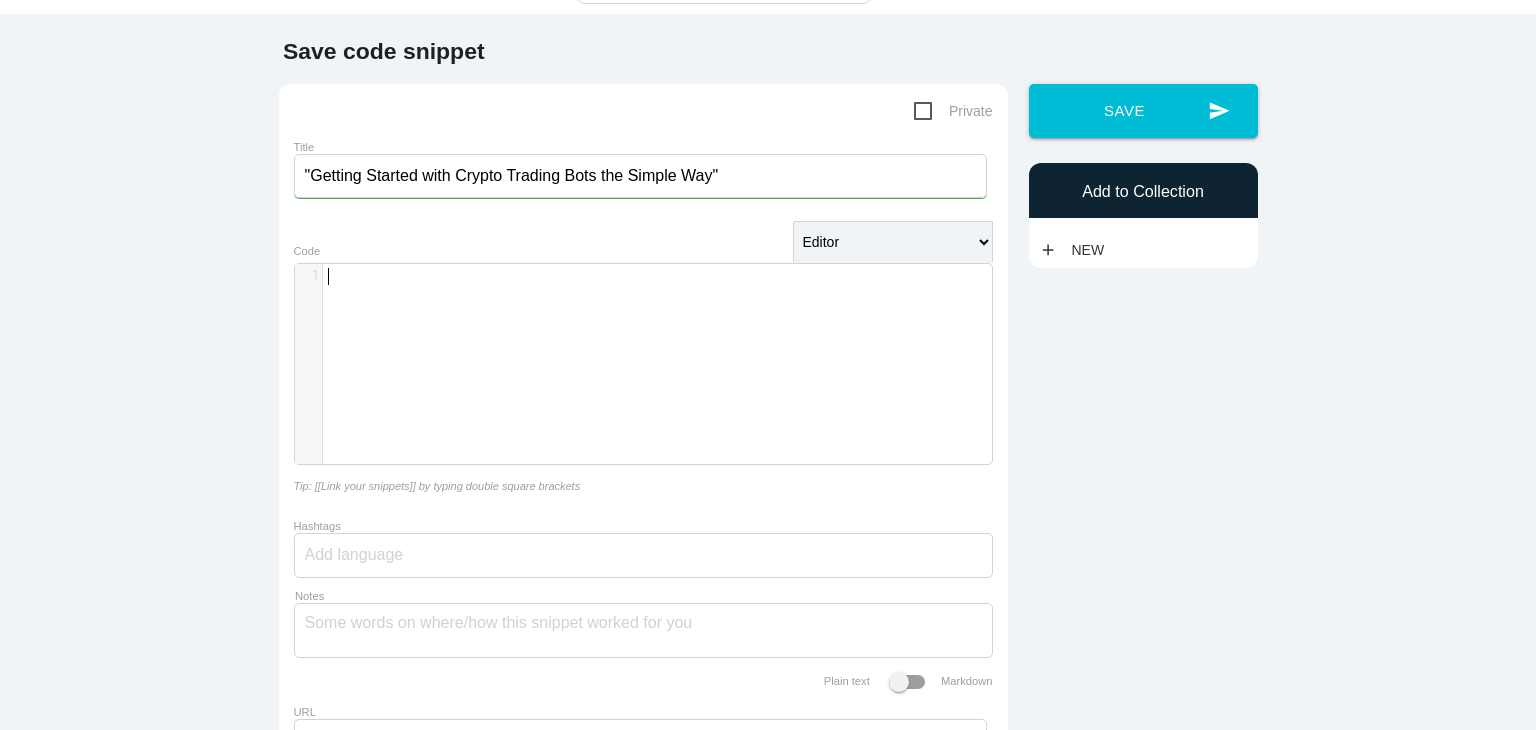 scroll, scrollTop: 100, scrollLeft: 0, axis: vertical 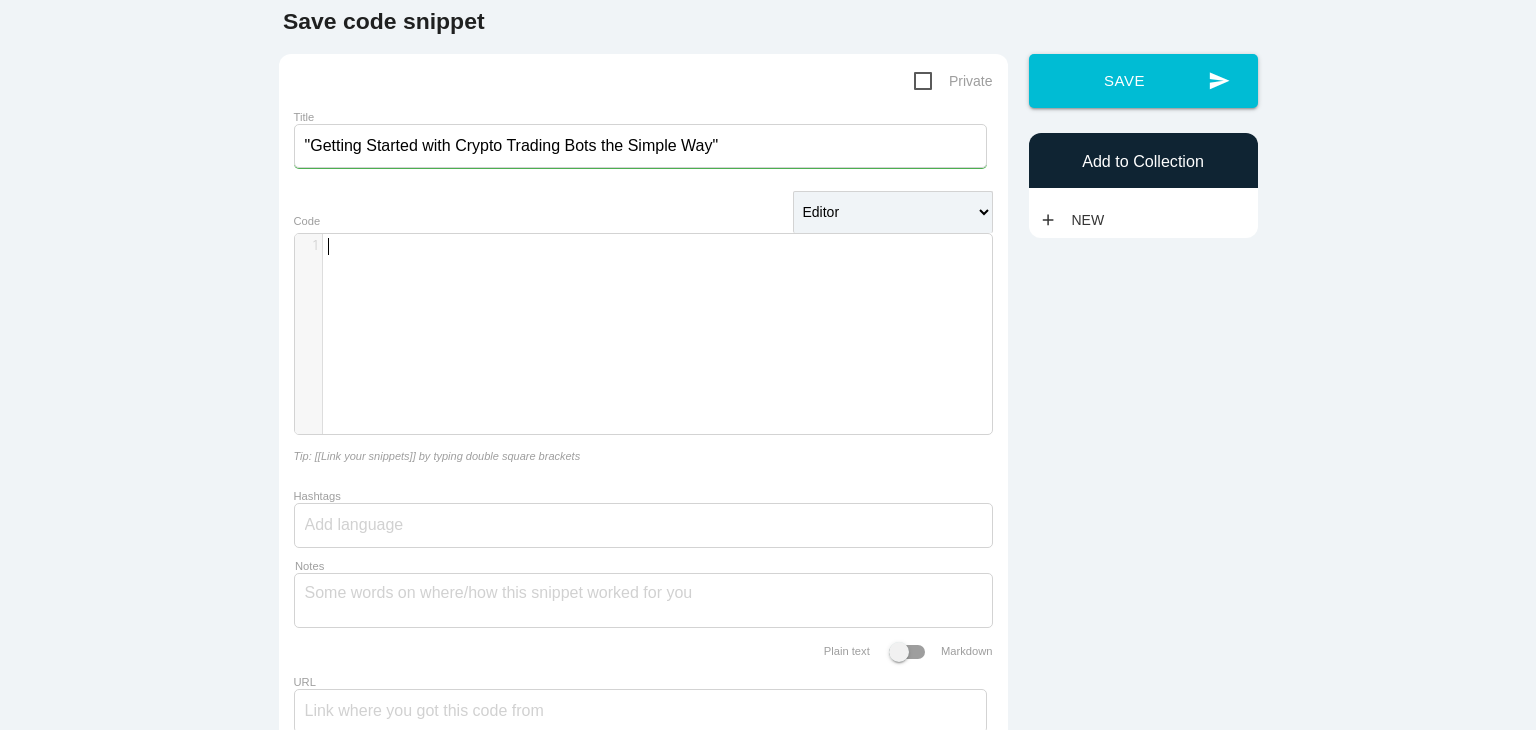 paste on "." 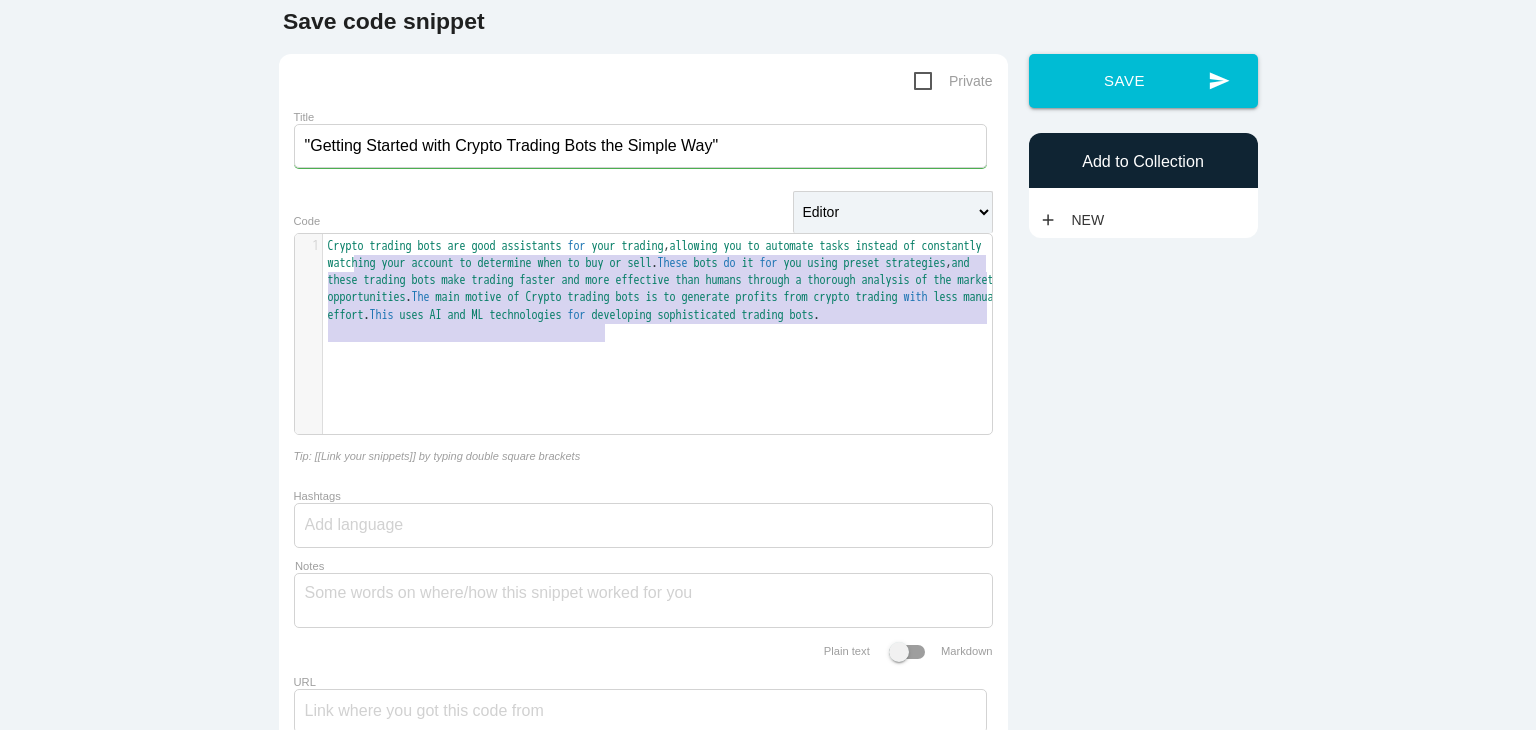 type on "Crypto trading bots are good assistants for your trading, allowing you to automate tasks instead of constantly watching your account to determine when to buy or sell. These bots do it for you using preset strategies, and these trading bots make trading faster and more effective than humans through a thorough analysis of the market opportunities. The main motive of Crypto trading bots is to generate profits from crypto trading with less manual effort. This uses AI and ML technologies for developing sophisticated trading bots." 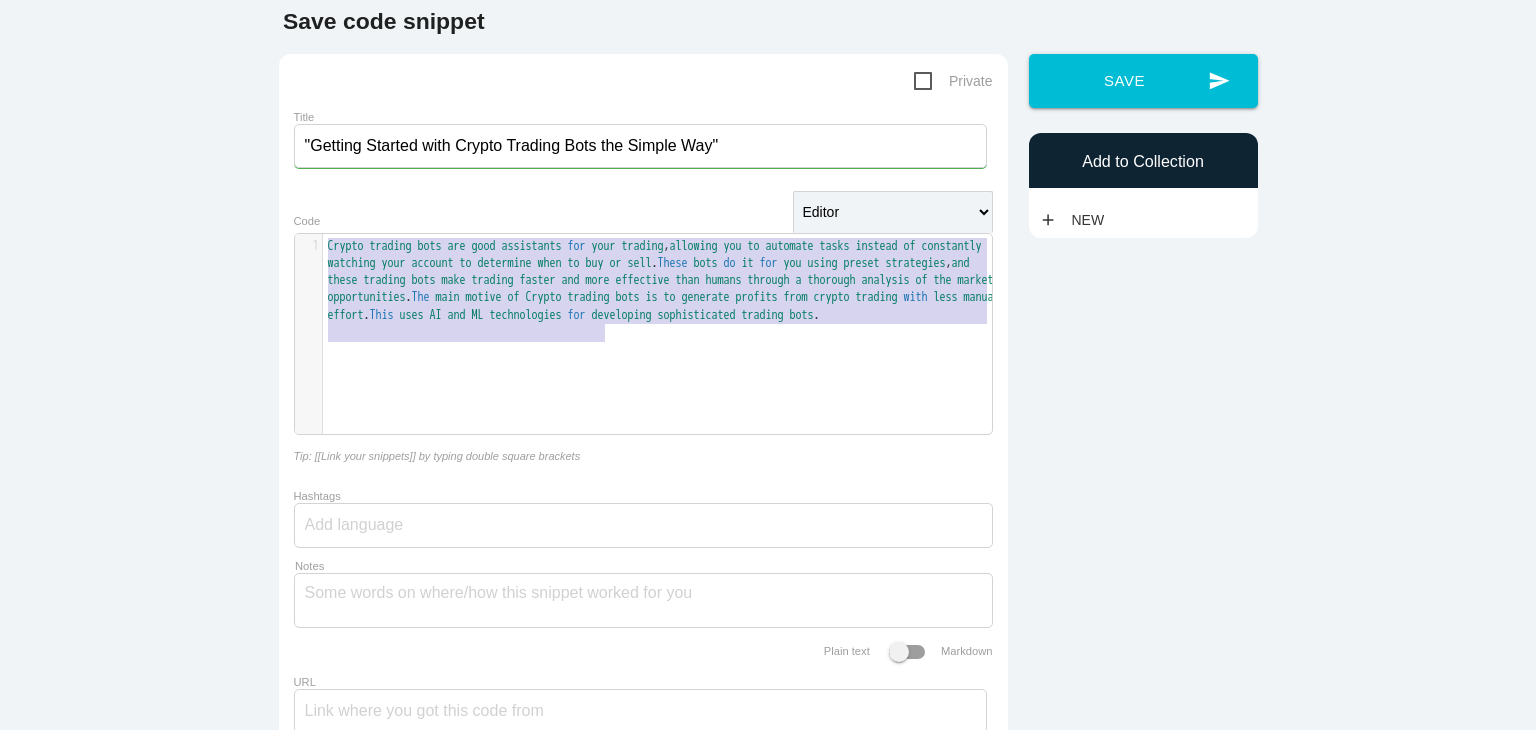 drag, startPoint x: 604, startPoint y: 334, endPoint x: 250, endPoint y: 240, distance: 366.26767 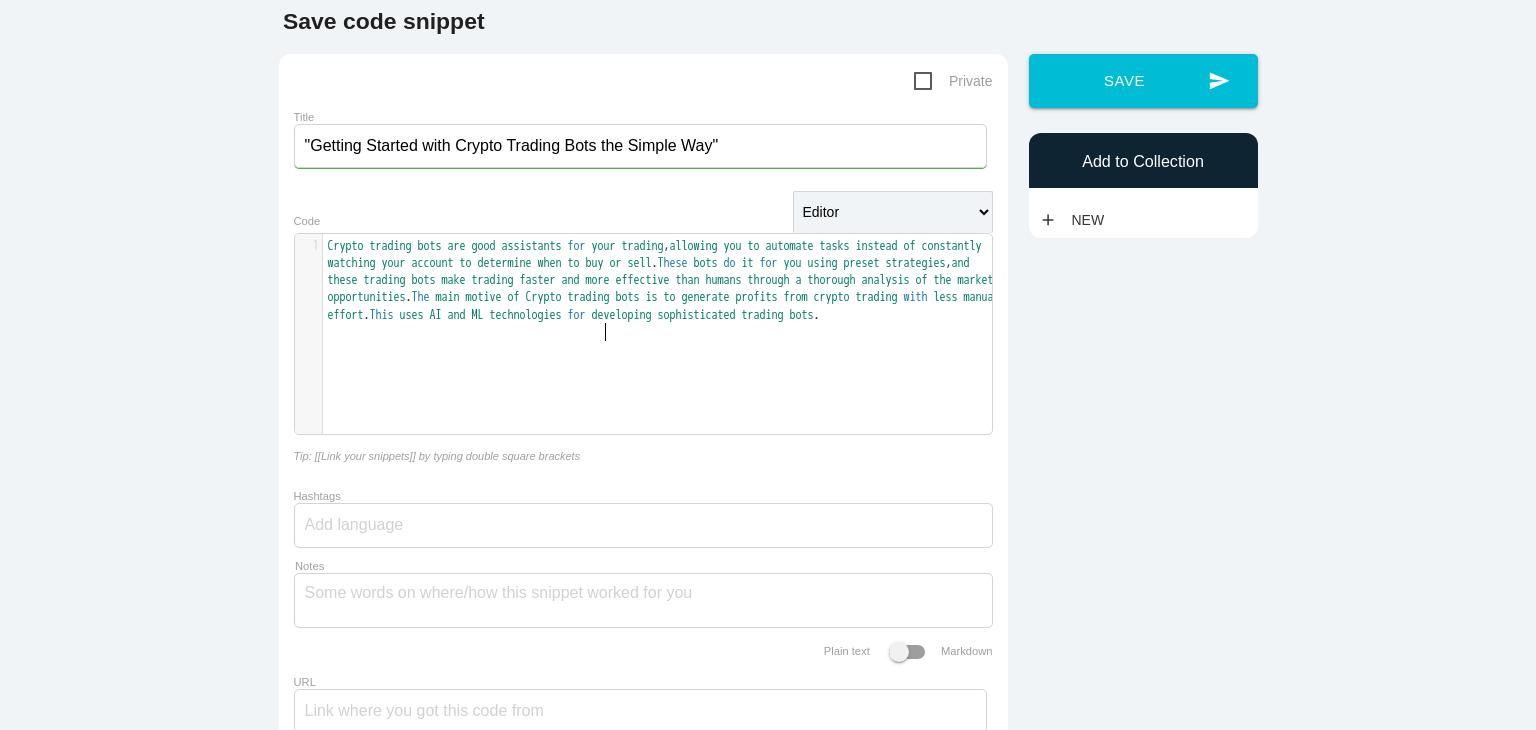 click on "x   1 Crypto   trading   bots   are   good   assistants   for   your   trading ,  allowing   you   to   automate   tasks   instead   of   constantly   watching   your   account   to   determine   when   to   buy   or   sell .  These   bots   do   it   for   you   using   preset   strategies ,  and   these   trading   bots   make   trading   faster   and   more   effective   than   humans   through   a   thorough   analysis   of   the   market   opportunities .  The   main   motive   of   Crypto   trading   bots   is   to   generate   profits   from   crypto   trading   with   less   manual   effort .  This   uses   AI   and   ML   technologies   for   developing   sophisticated   trading   bots ." at bounding box center [658, 349] 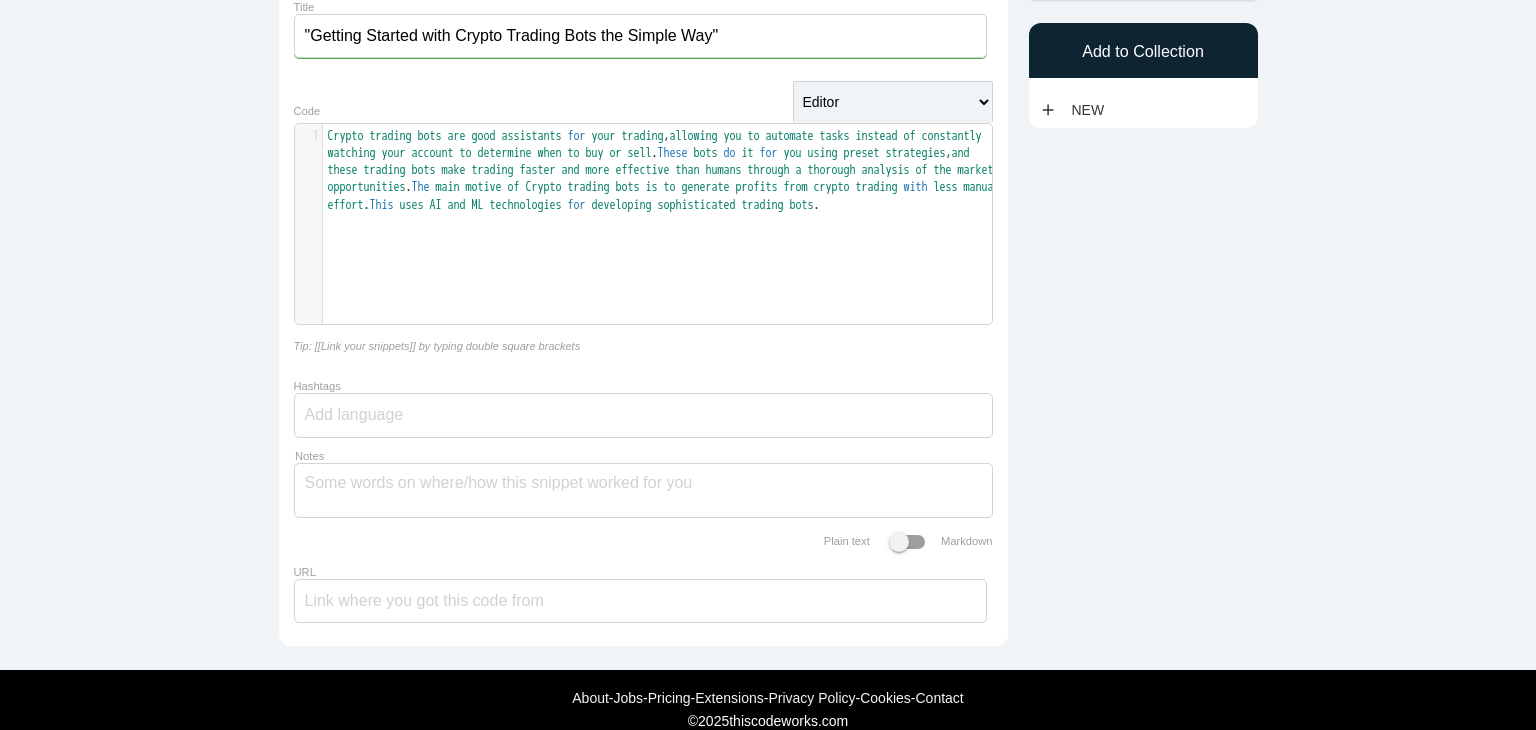 scroll, scrollTop: 254, scrollLeft: 0, axis: vertical 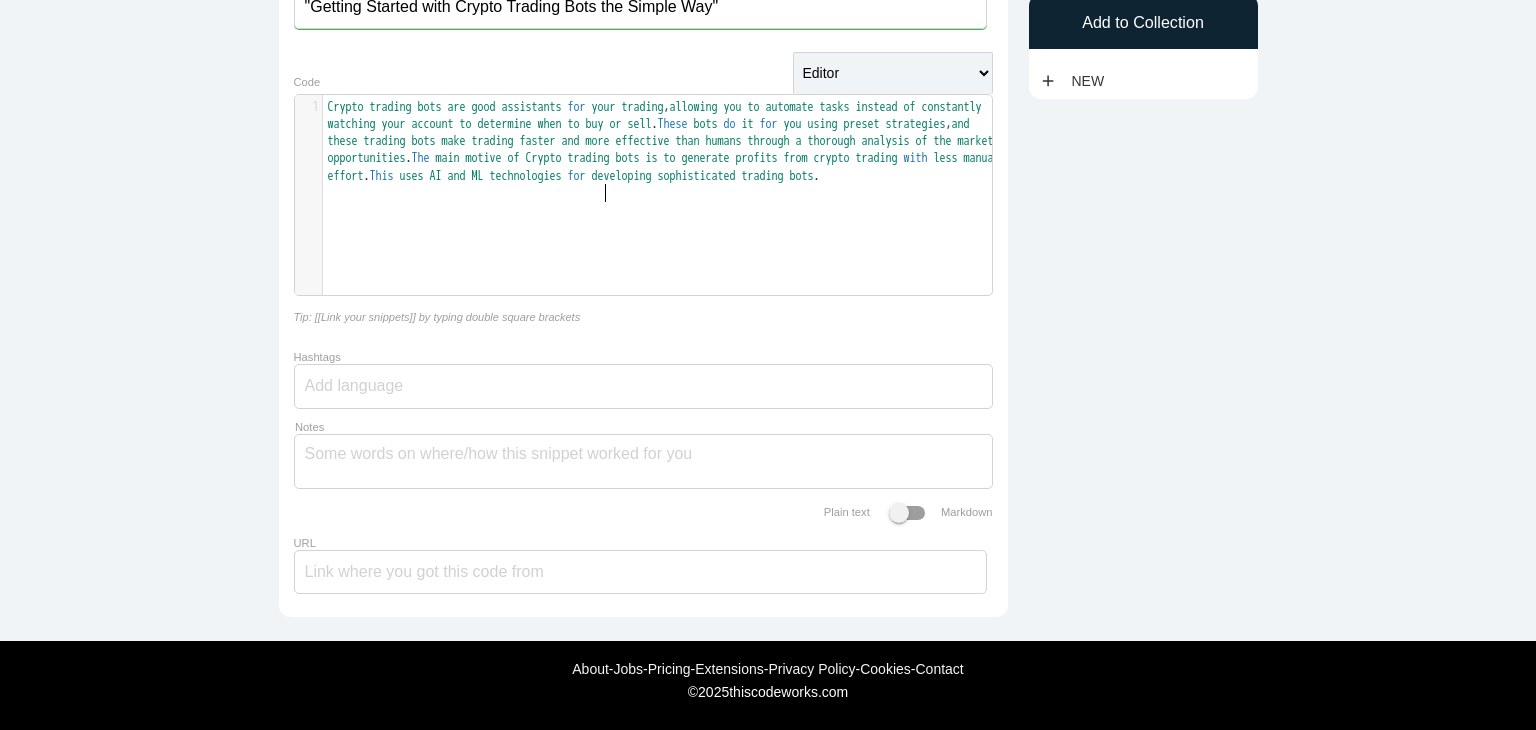 click at bounding box center [643, 386] 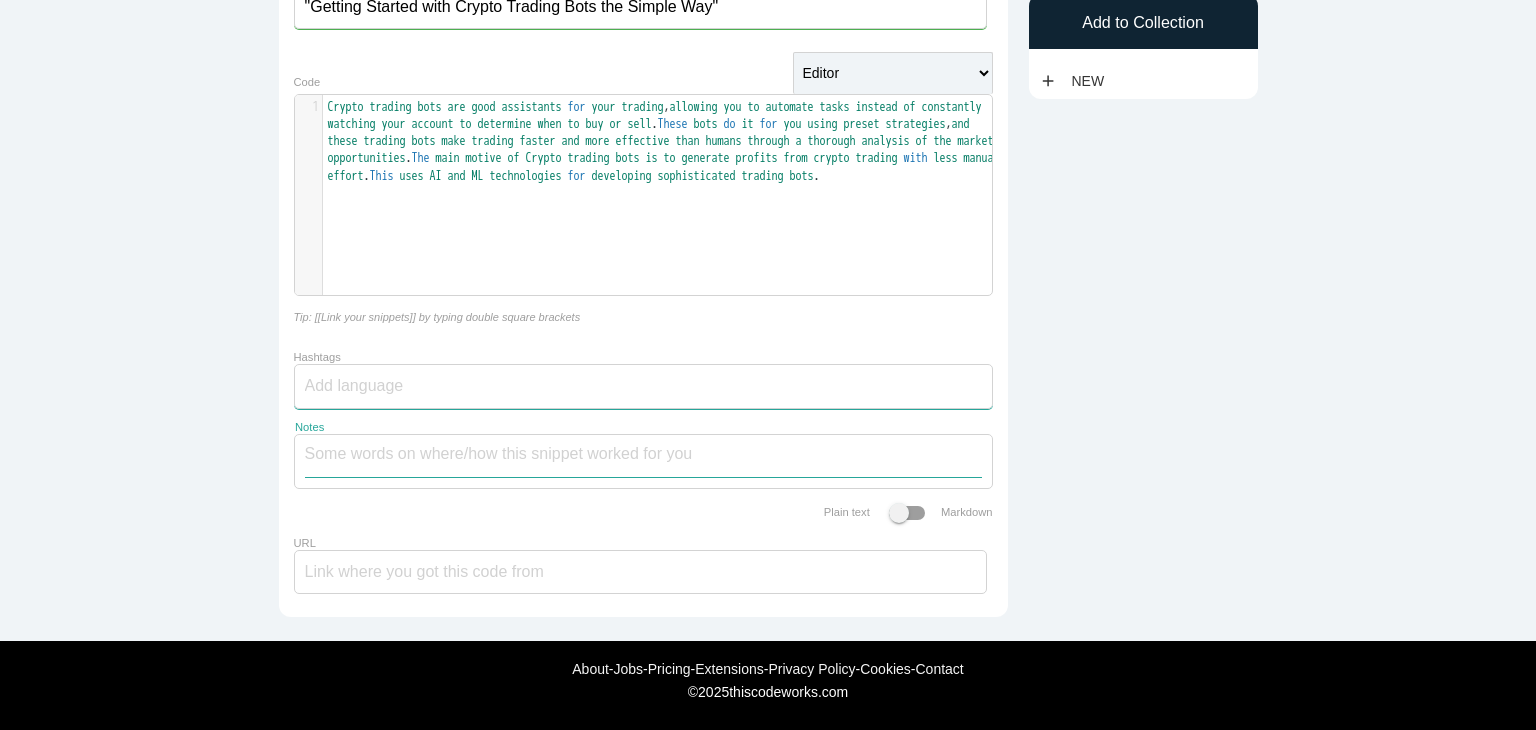 click on "Notes" at bounding box center (643, 456) 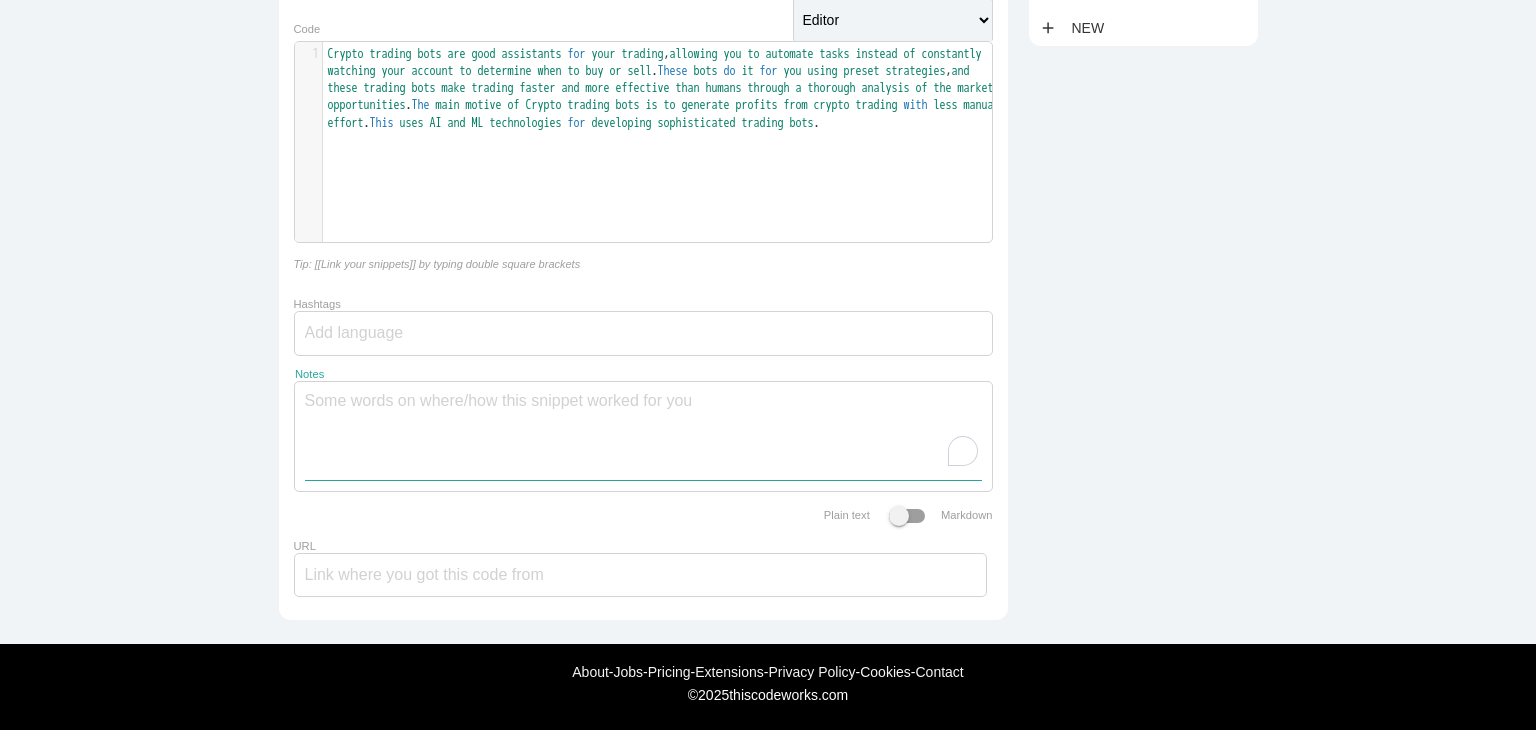 scroll, scrollTop: 310, scrollLeft: 0, axis: vertical 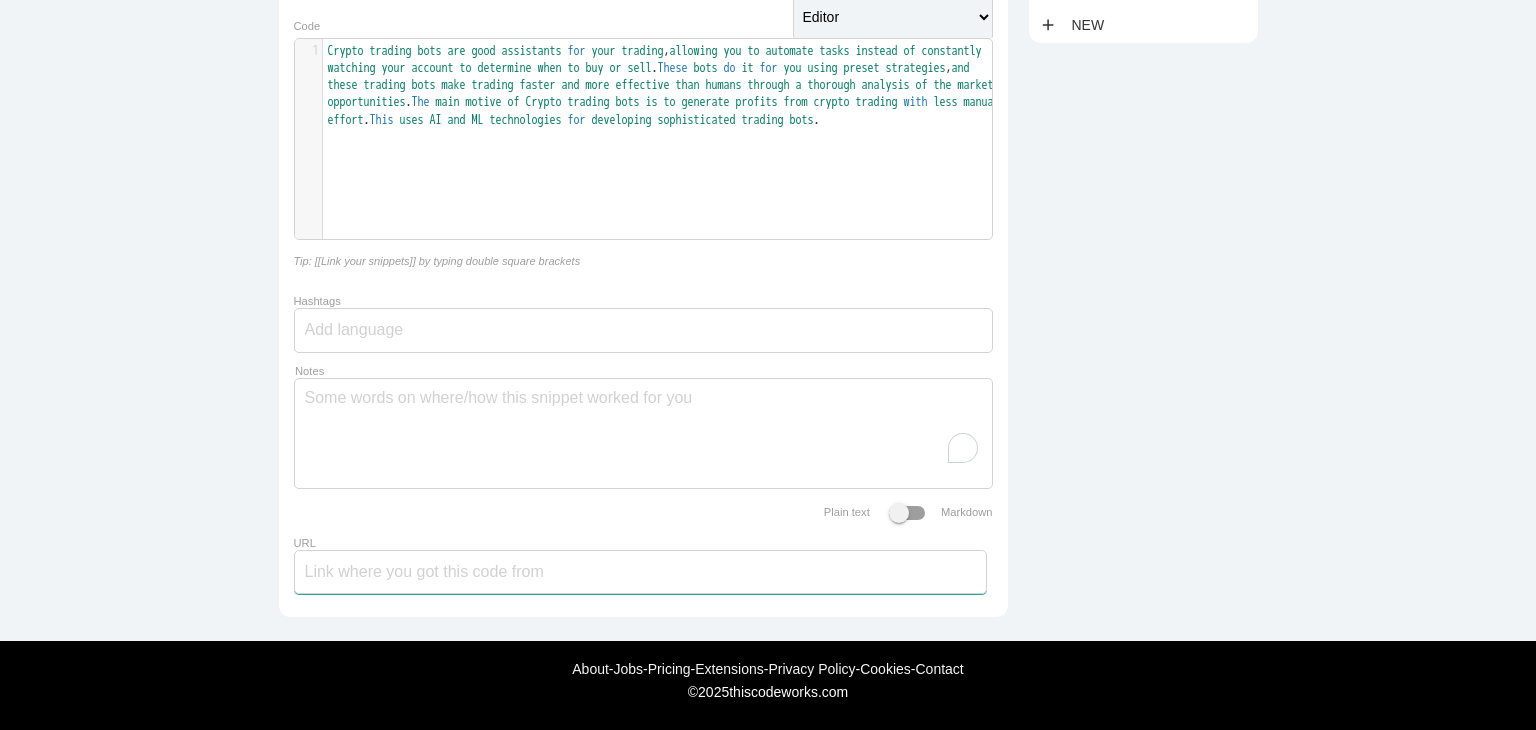 click on "URL" at bounding box center (640, 572) 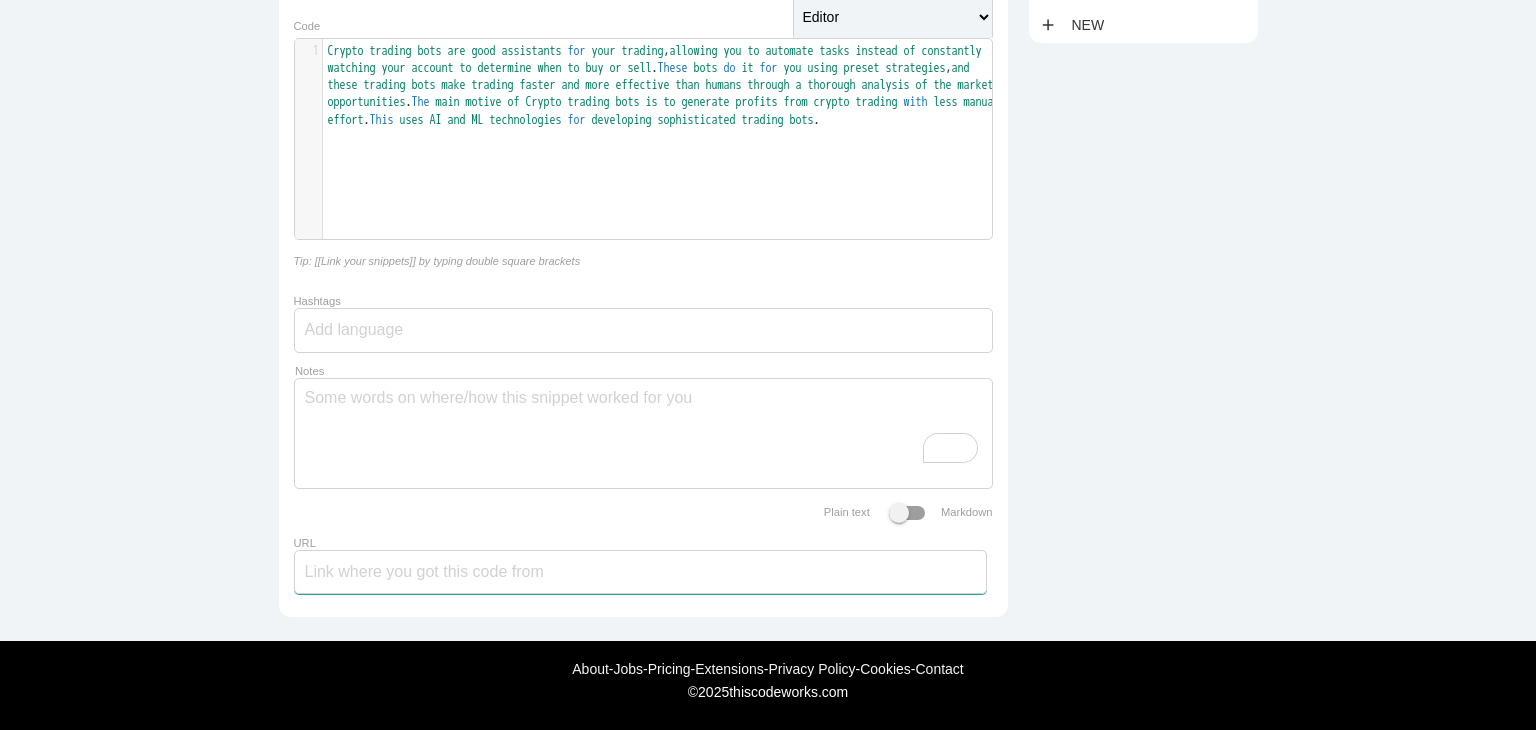 scroll, scrollTop: 310, scrollLeft: 0, axis: vertical 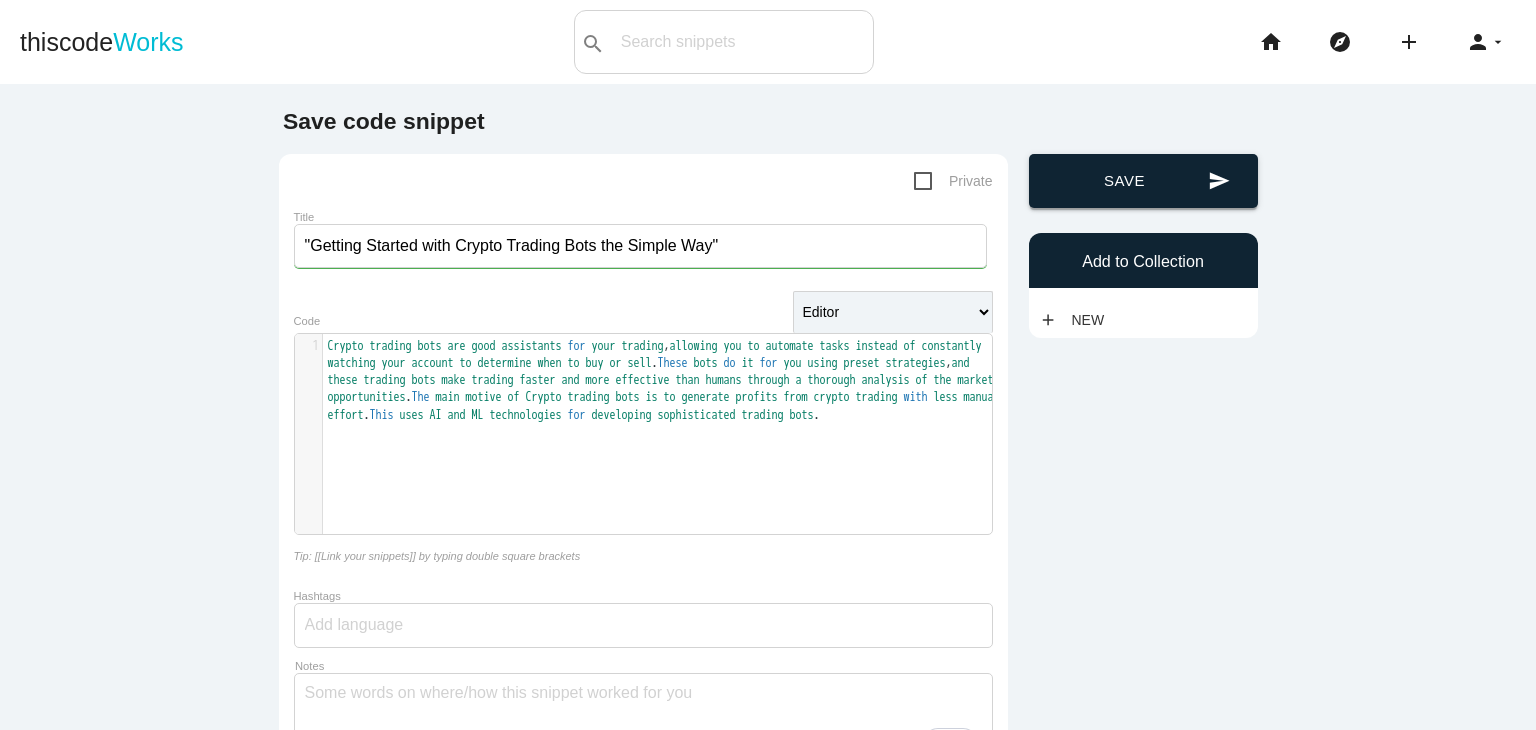 type on "https://www.dappfort.com/crypto-trading-bot-development/" 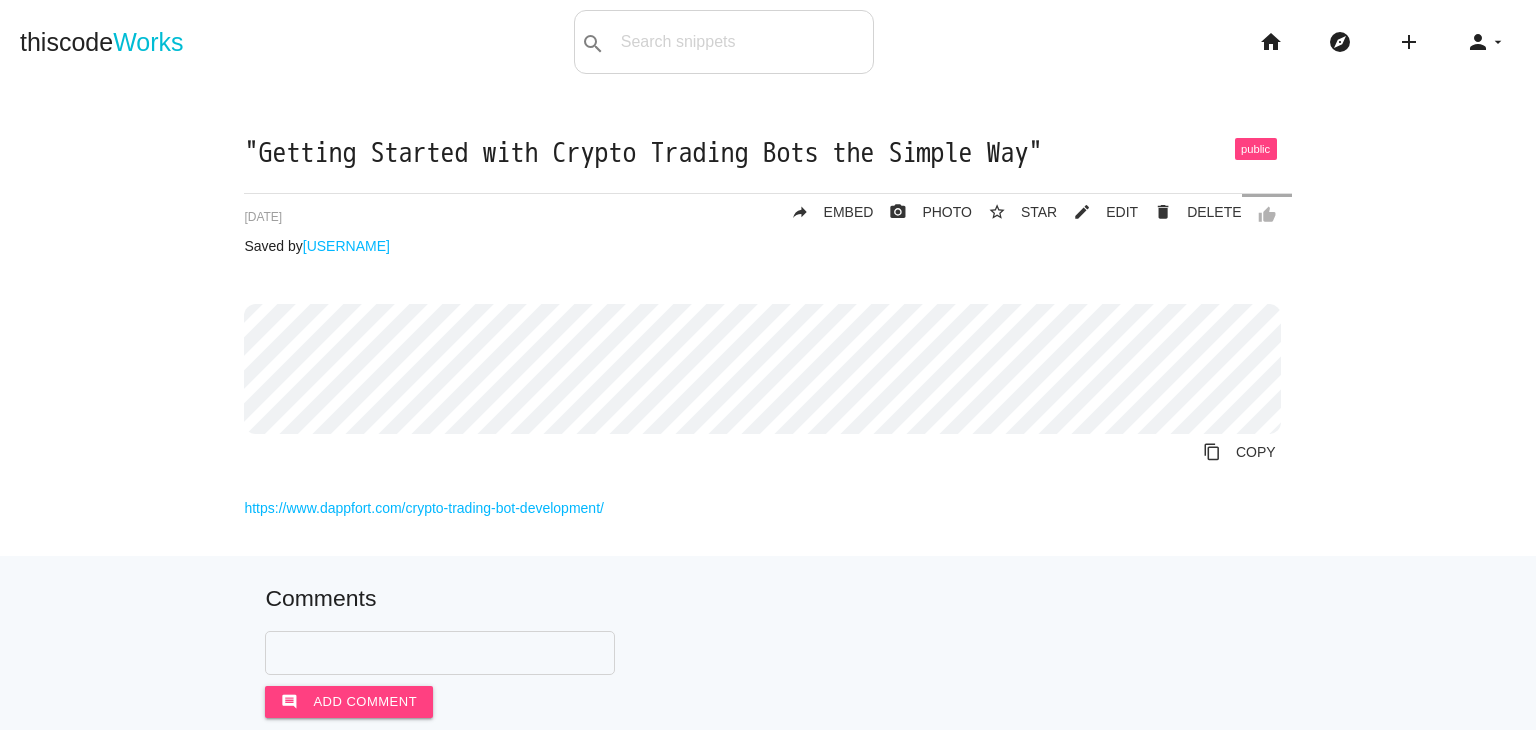 scroll, scrollTop: 0, scrollLeft: 0, axis: both 